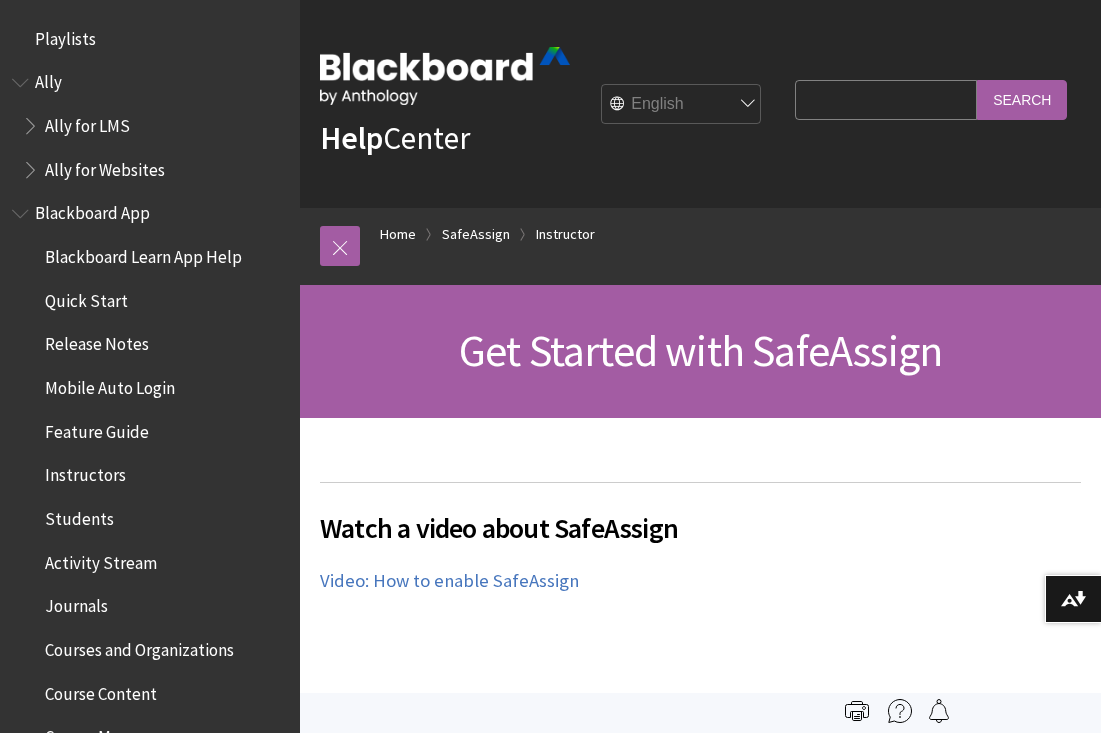 scroll, scrollTop: 0, scrollLeft: 0, axis: both 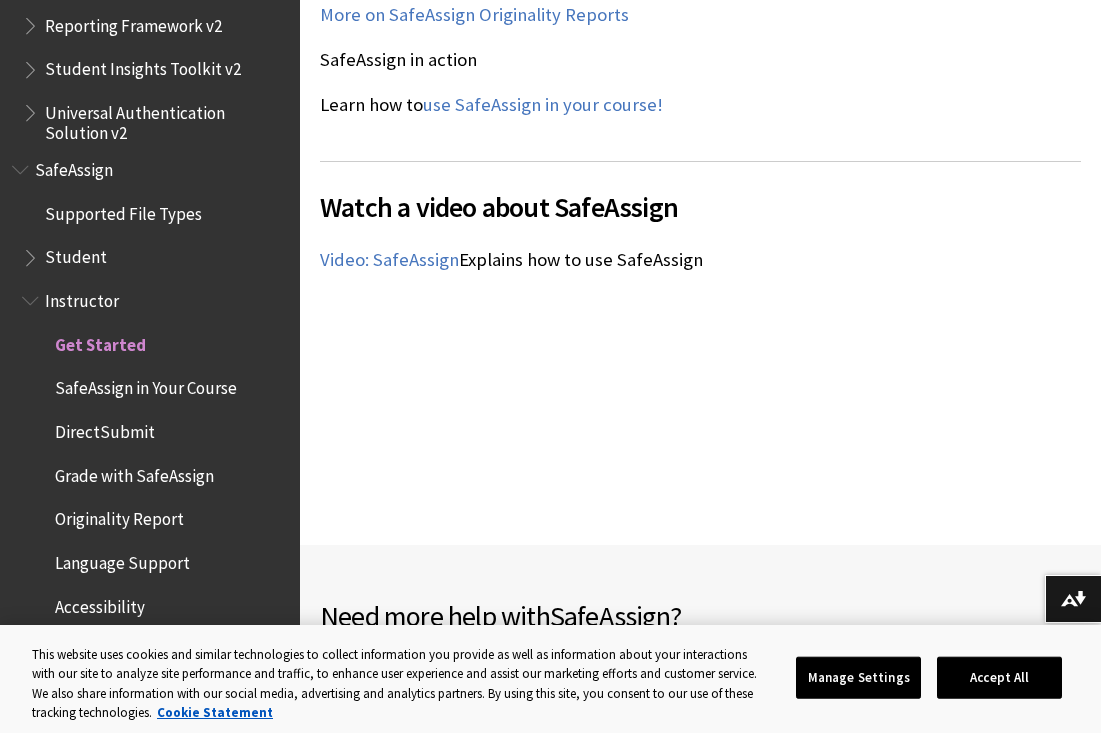 click on "Grade with SafeAssign" at bounding box center [134, 472] 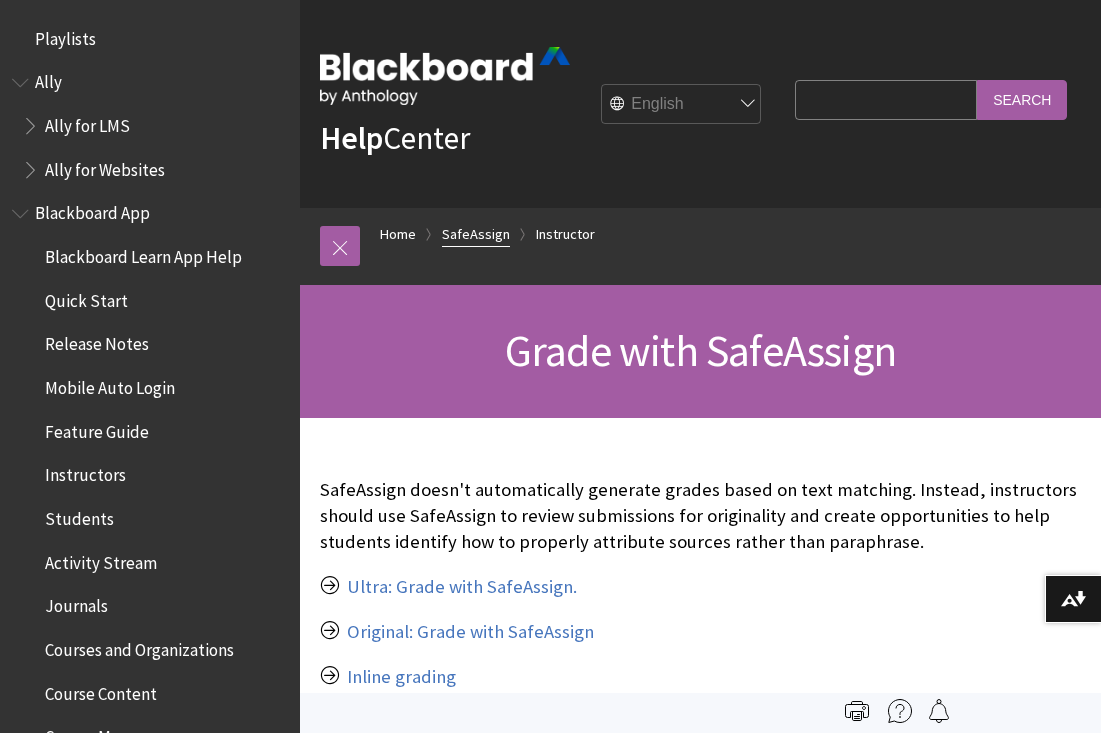 scroll, scrollTop: 0, scrollLeft: 0, axis: both 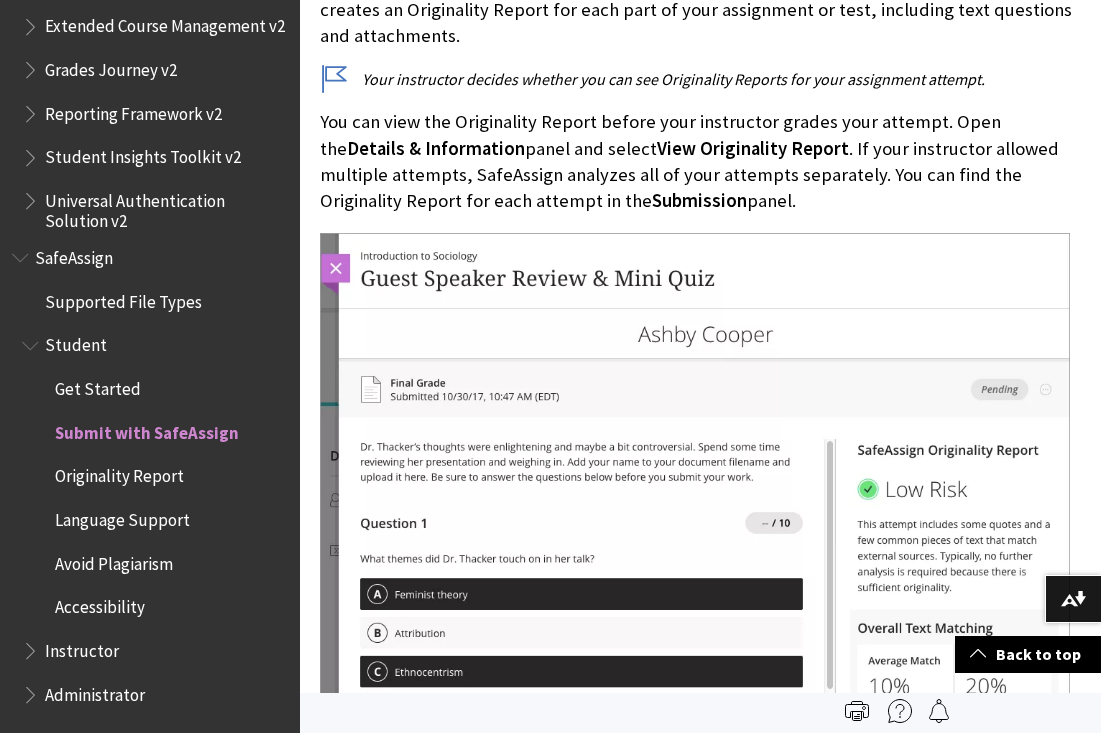 click on "Avoid Plagiarism" at bounding box center [114, 560] 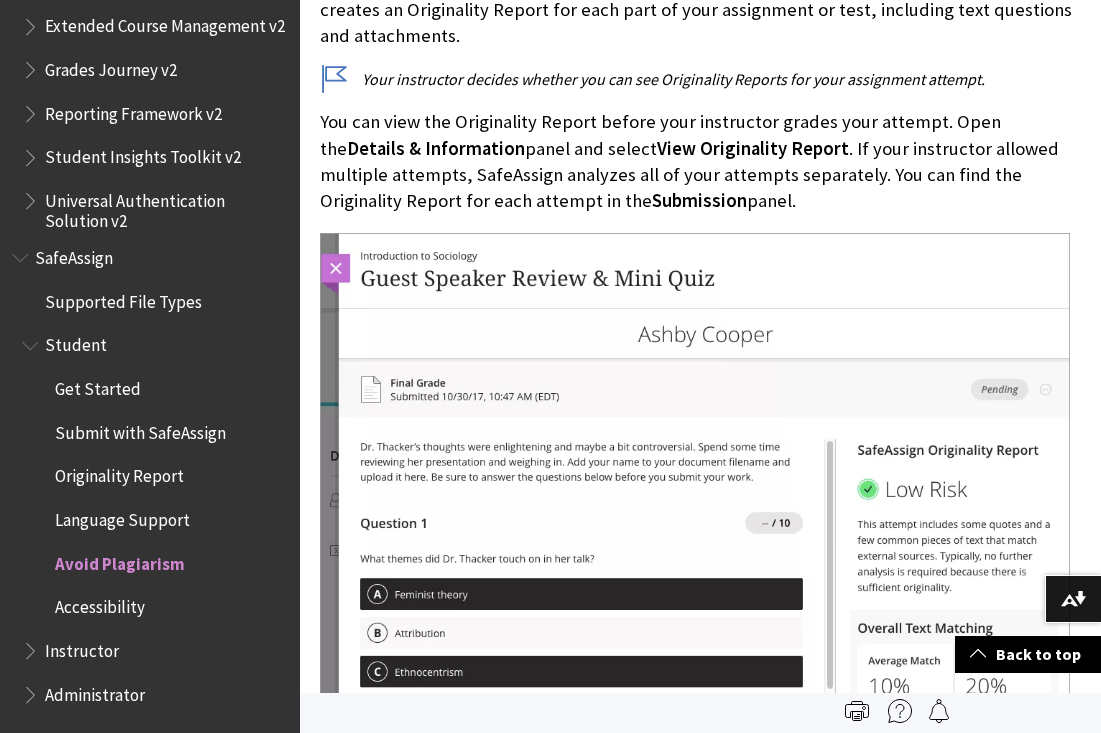 click on "Avoid Plagiarism" at bounding box center (120, 560) 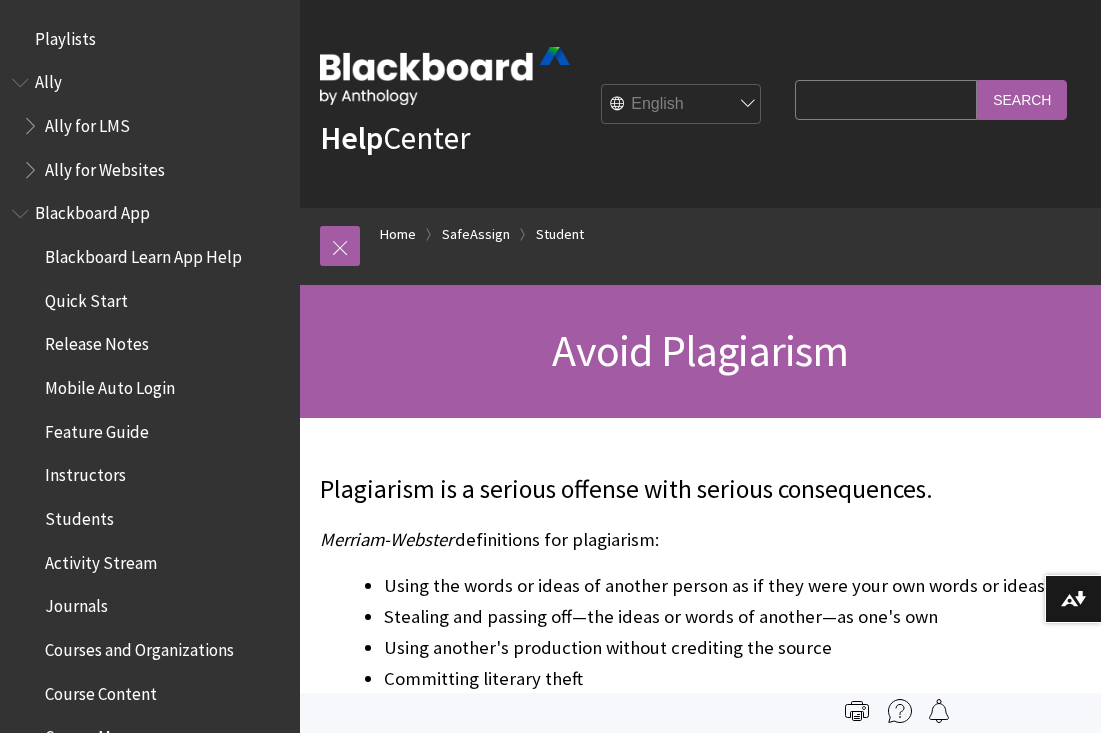 scroll, scrollTop: 0, scrollLeft: 0, axis: both 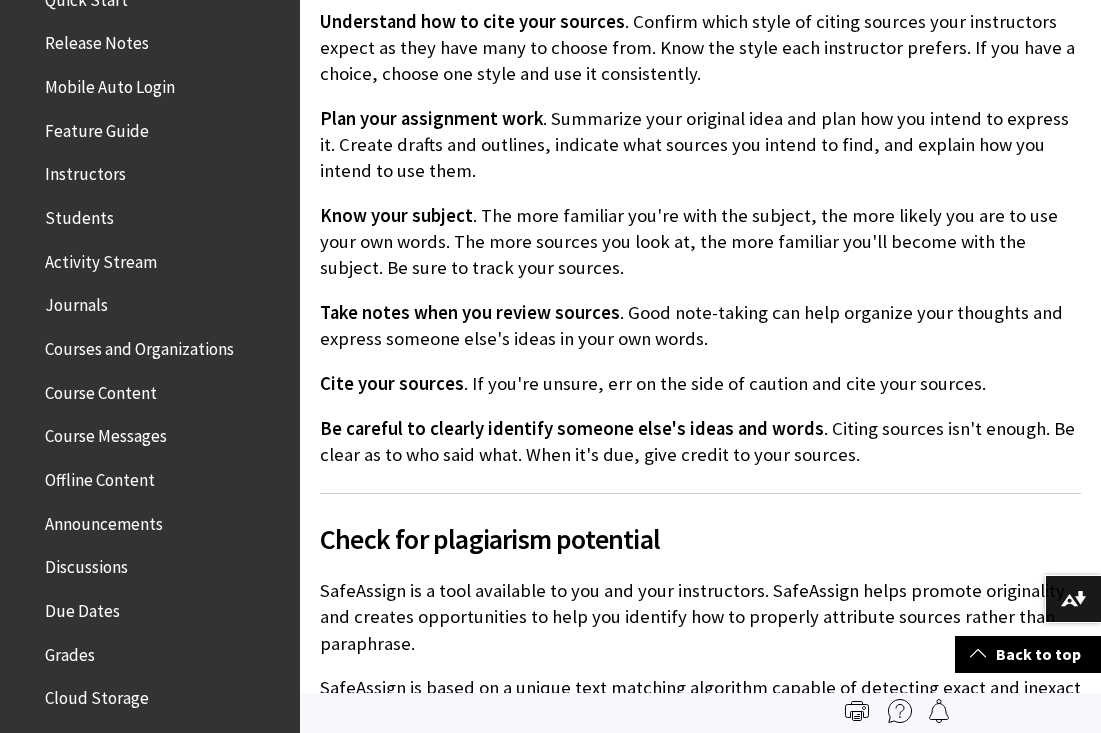 click on "Students" at bounding box center (79, 214) 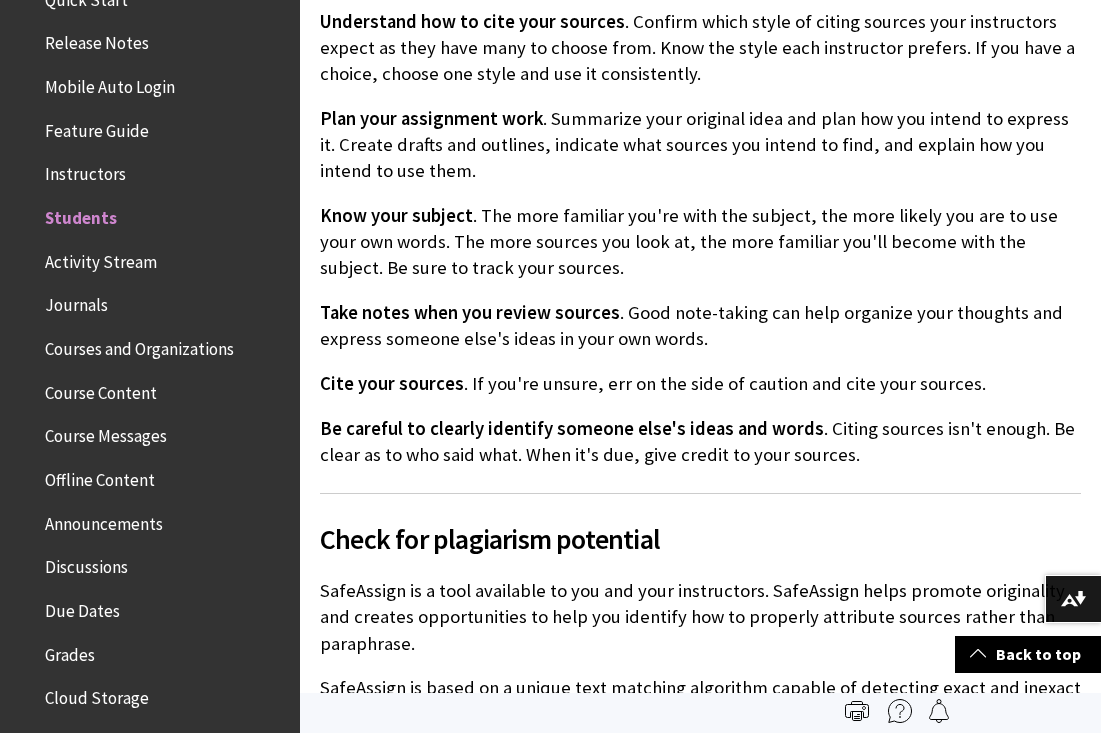 click on "Students" at bounding box center (81, 214) 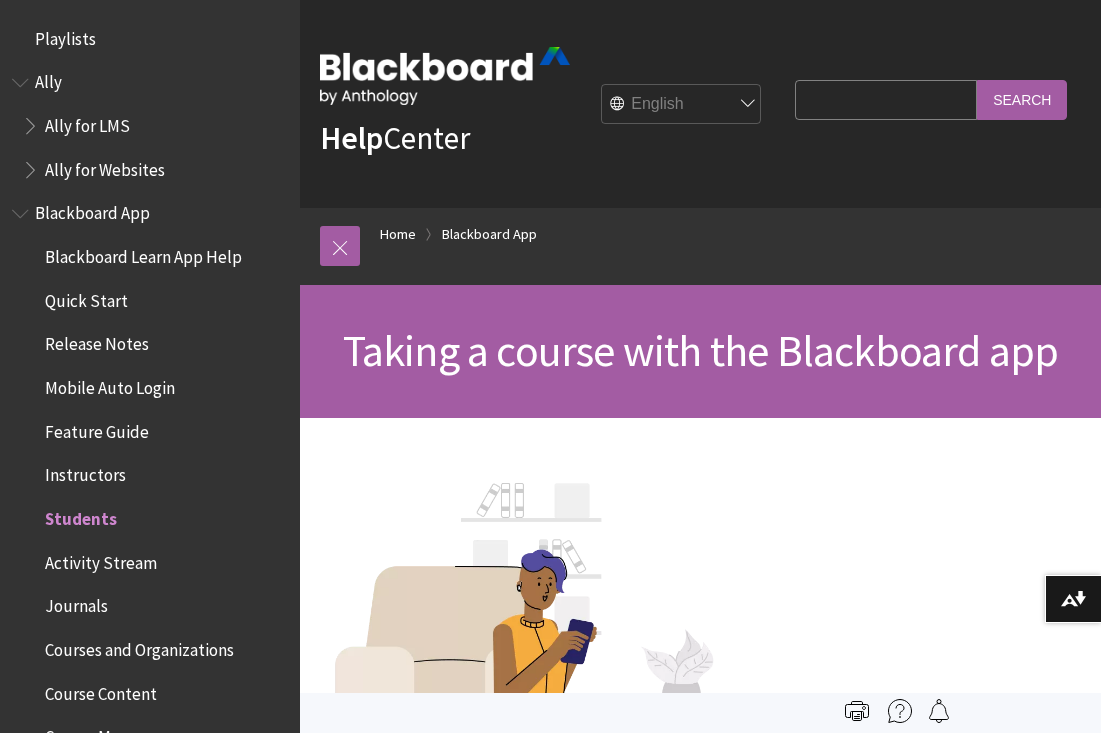 scroll, scrollTop: 0, scrollLeft: 0, axis: both 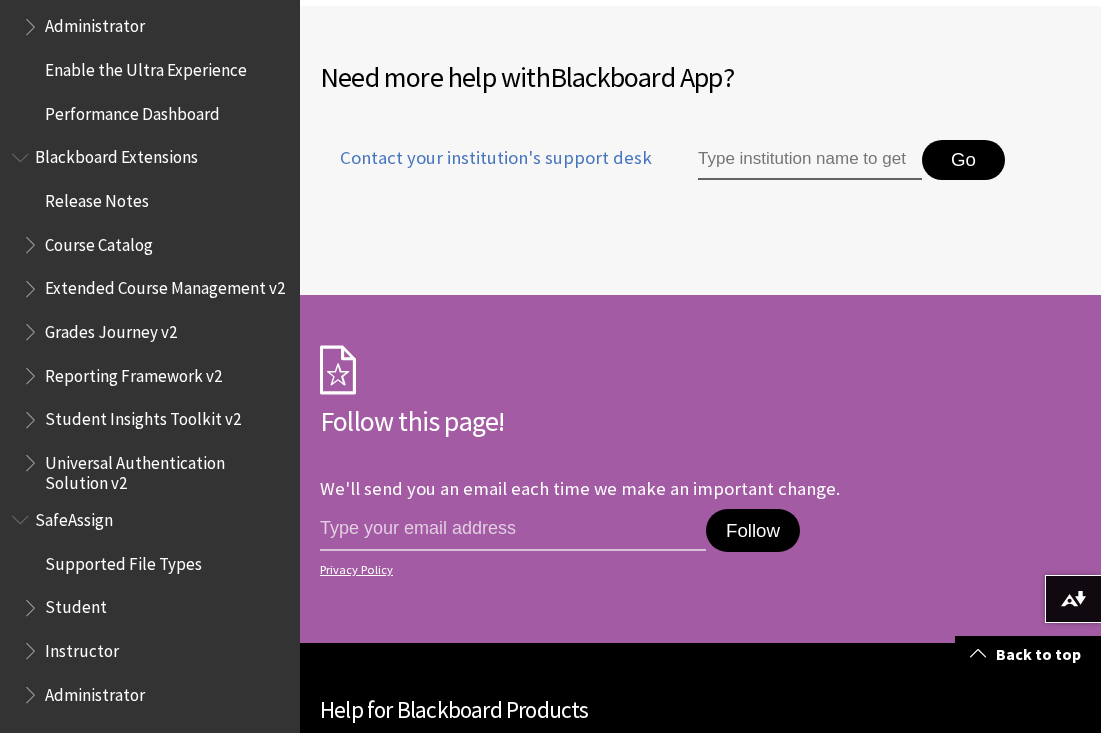 click on "SafeAssign" at bounding box center (74, 516) 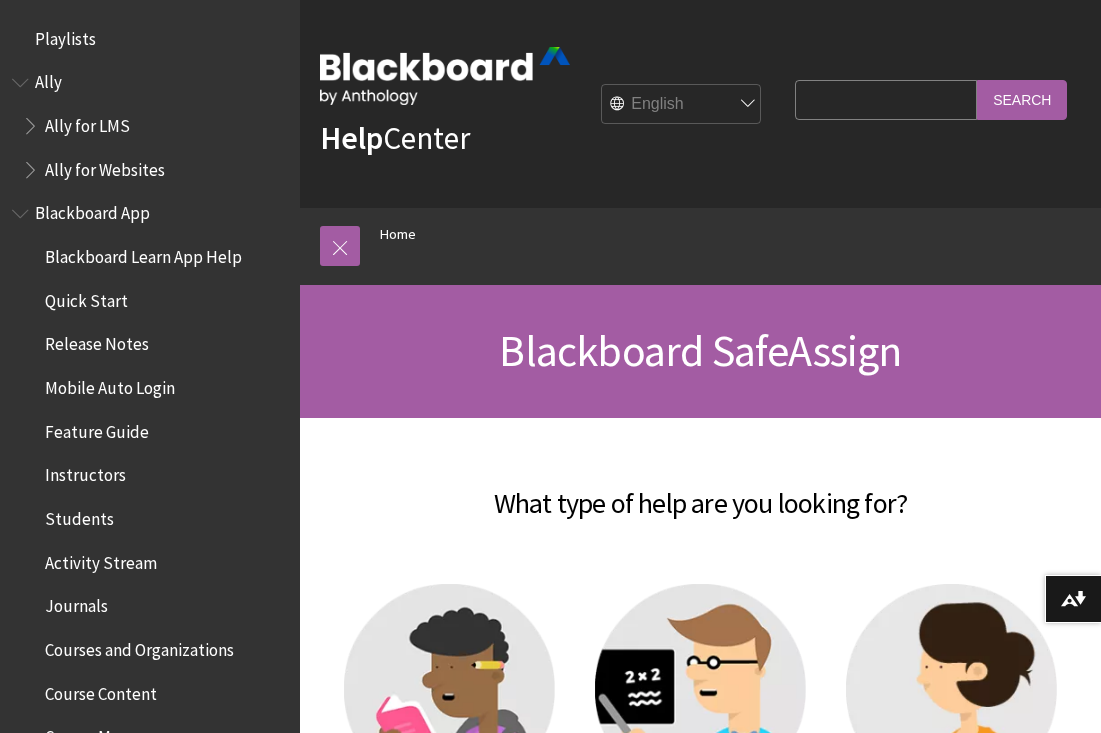 scroll, scrollTop: 0, scrollLeft: 0, axis: both 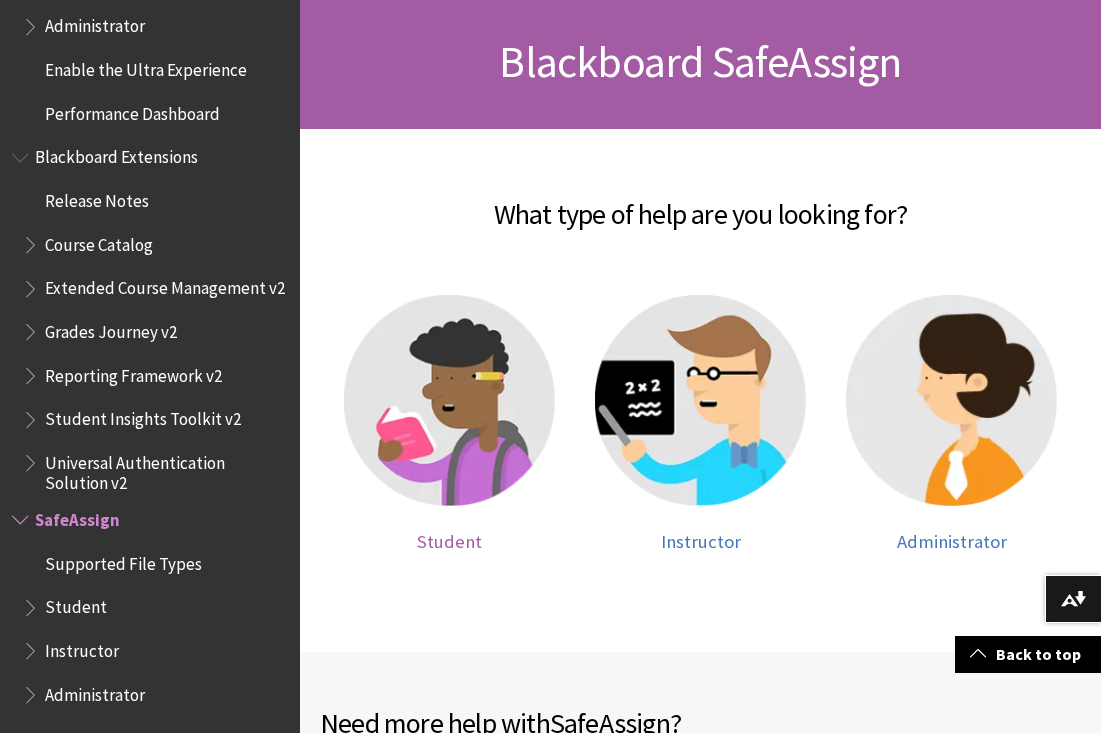 click at bounding box center (449, 400) 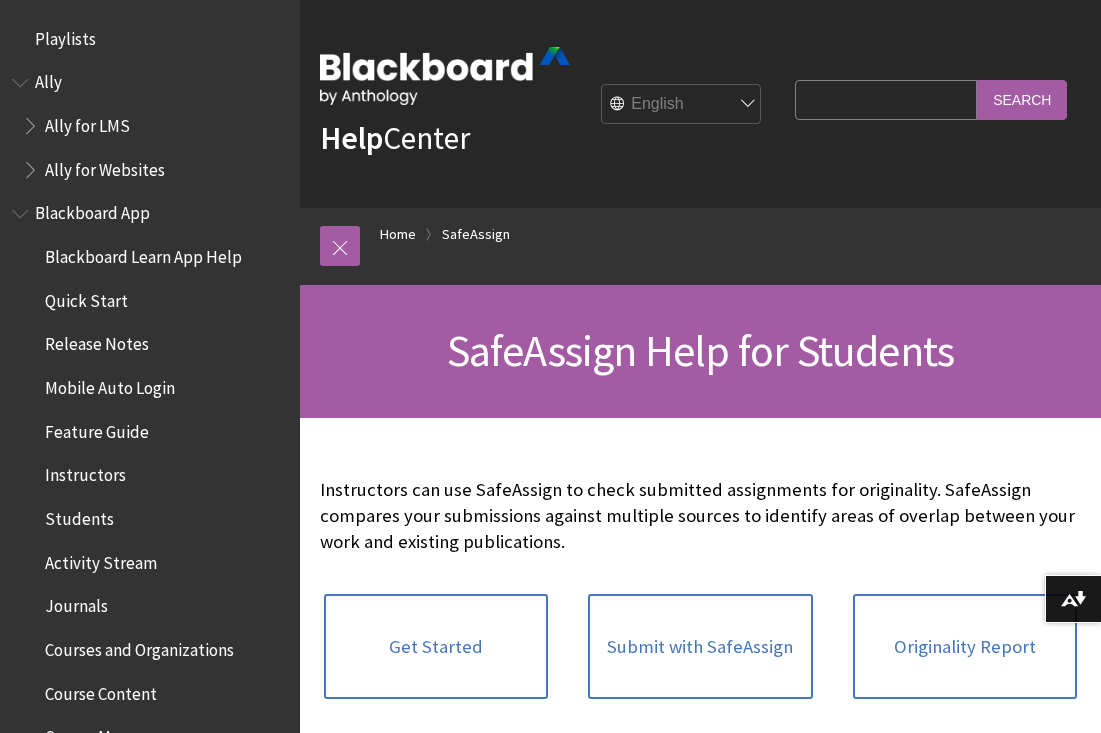 scroll, scrollTop: 0, scrollLeft: 0, axis: both 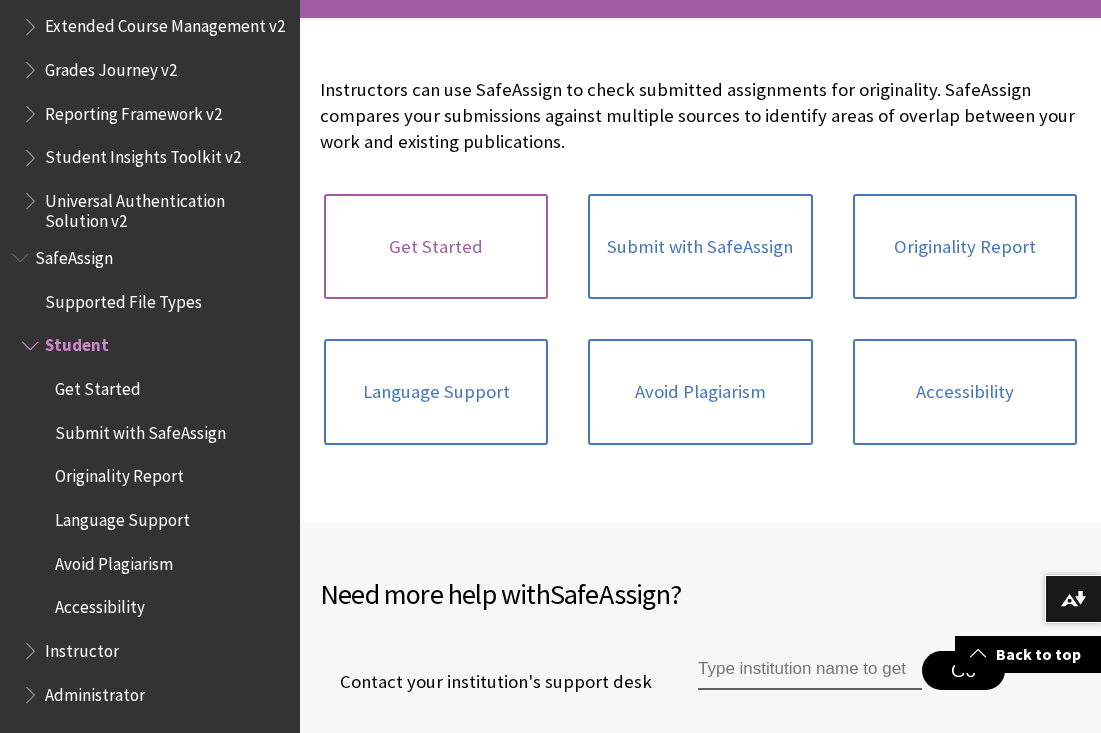 click on "Get Started" at bounding box center (436, 247) 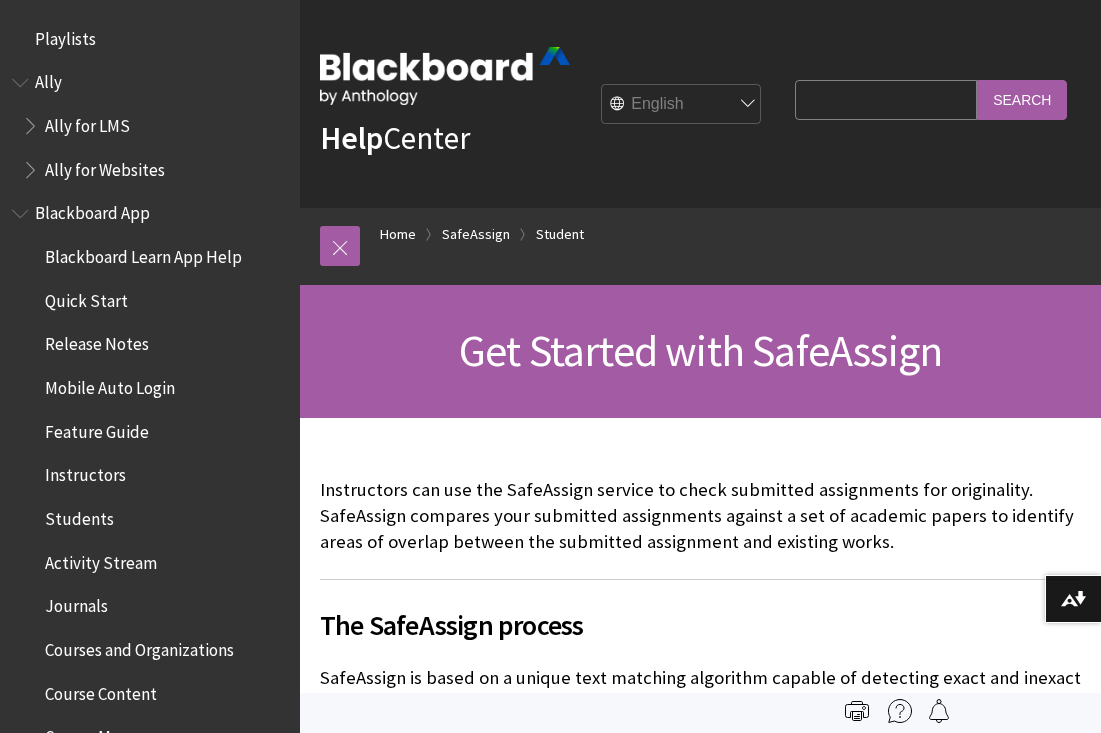 scroll, scrollTop: 0, scrollLeft: 0, axis: both 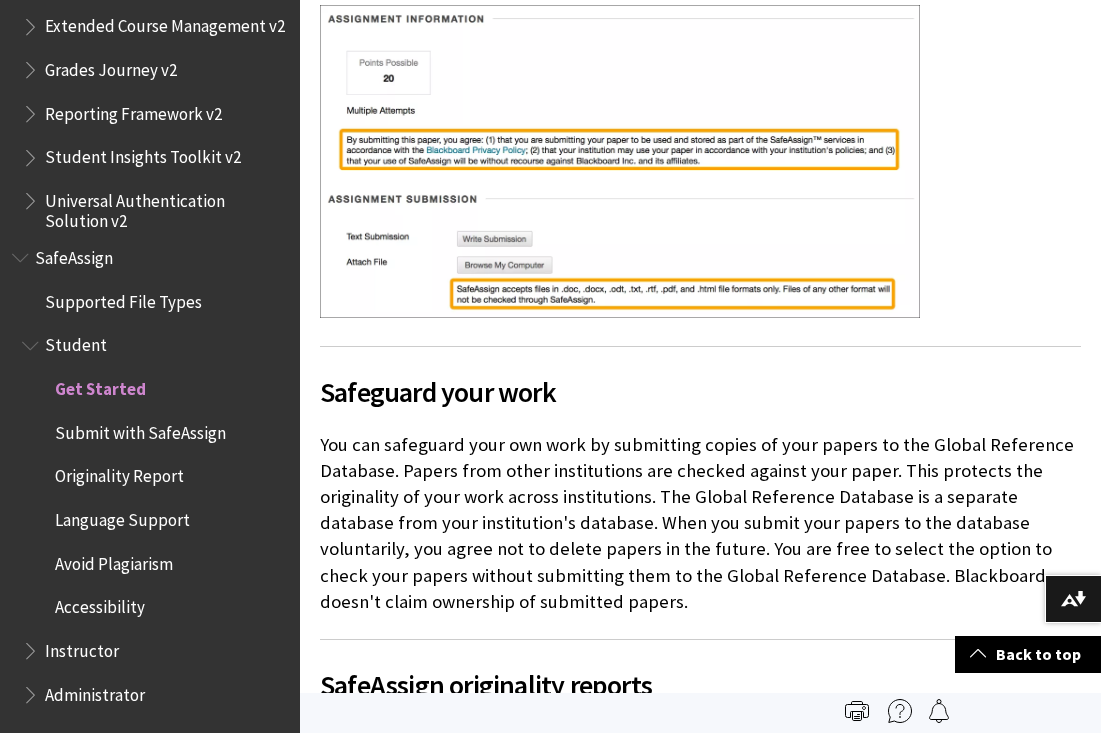 click on "Submit with SafeAssign" at bounding box center (140, 429) 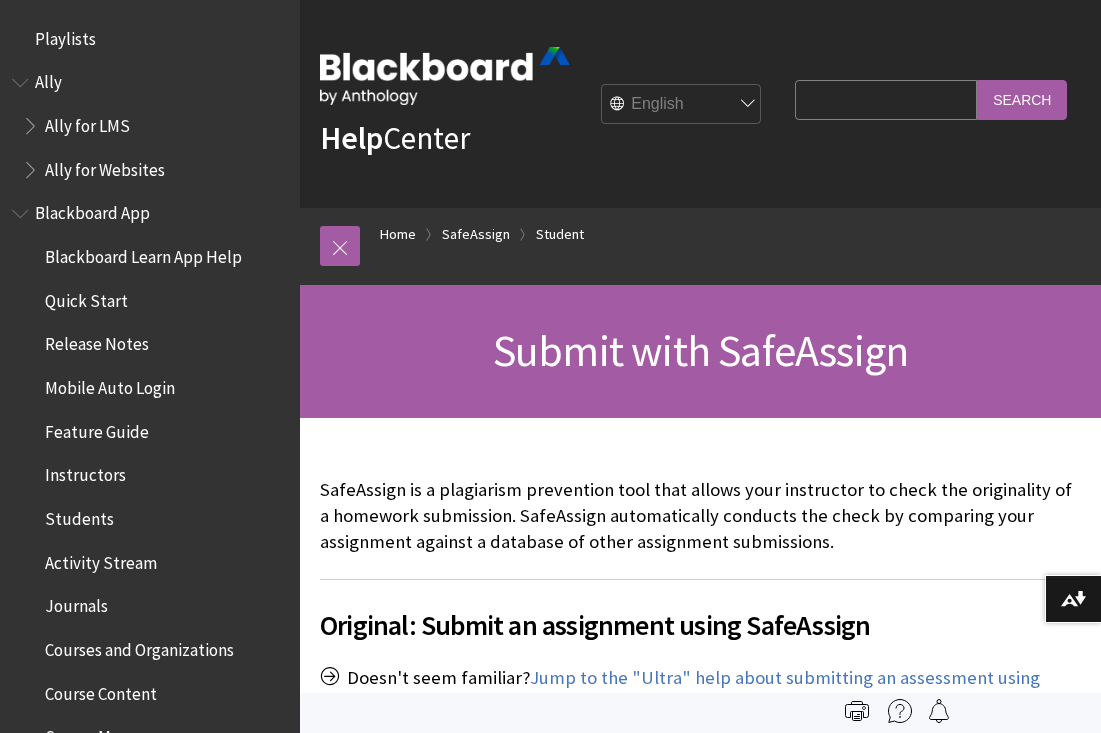 scroll, scrollTop: 0, scrollLeft: 0, axis: both 